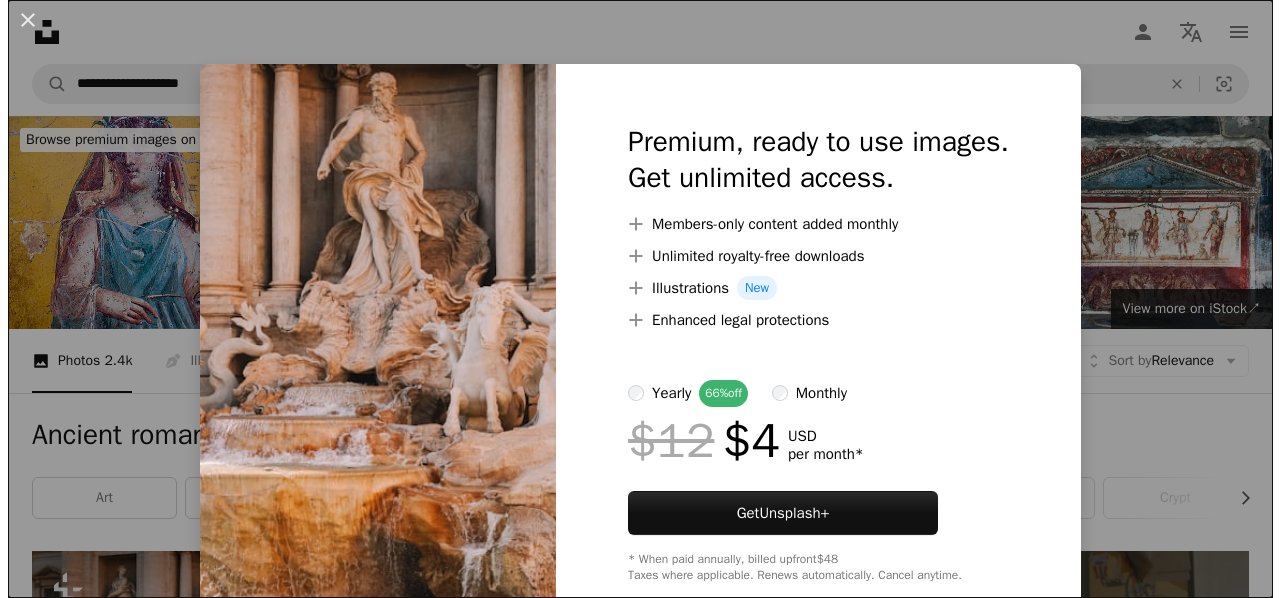 scroll, scrollTop: 96, scrollLeft: 0, axis: vertical 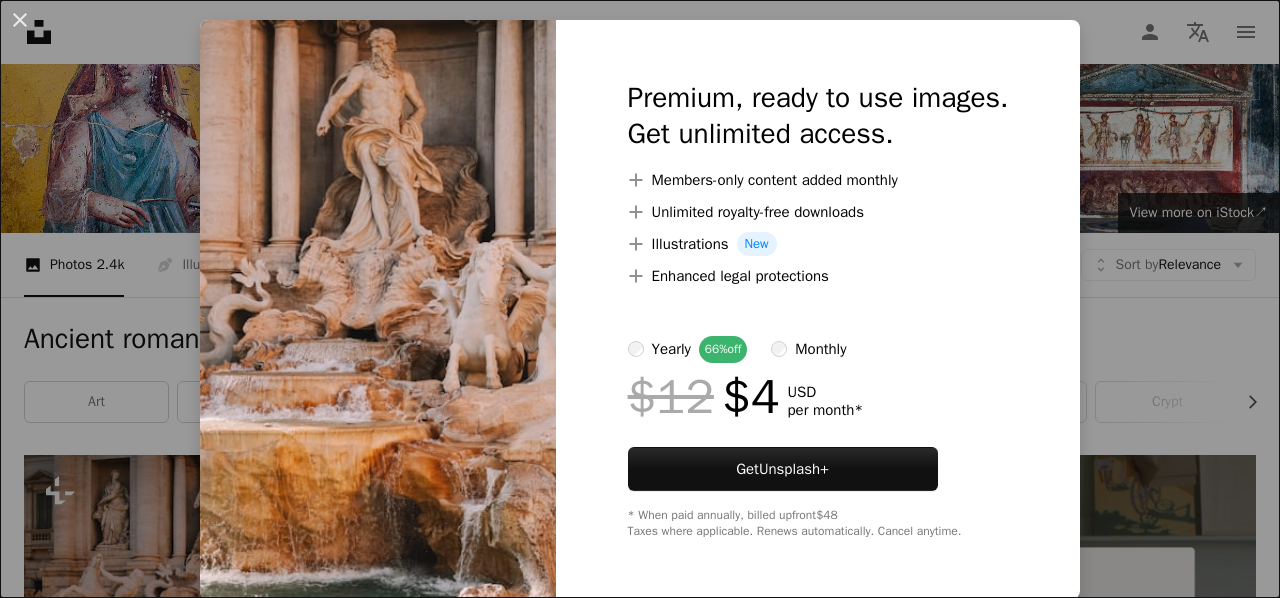 click on "An X shape Premium, ready to use images. Get unlimited access. A plus sign Members-only content added monthly A plus sign Unlimited royalty-free downloads A plus sign Illustrations  New A plus sign Enhanced legal protections yearly 66%  off monthly $12   $4 USD per month * Get  Unsplash+ * When paid annually, billed upfront  $48 Taxes where applicable. Renews automatically. Cancel anytime." at bounding box center (640, 299) 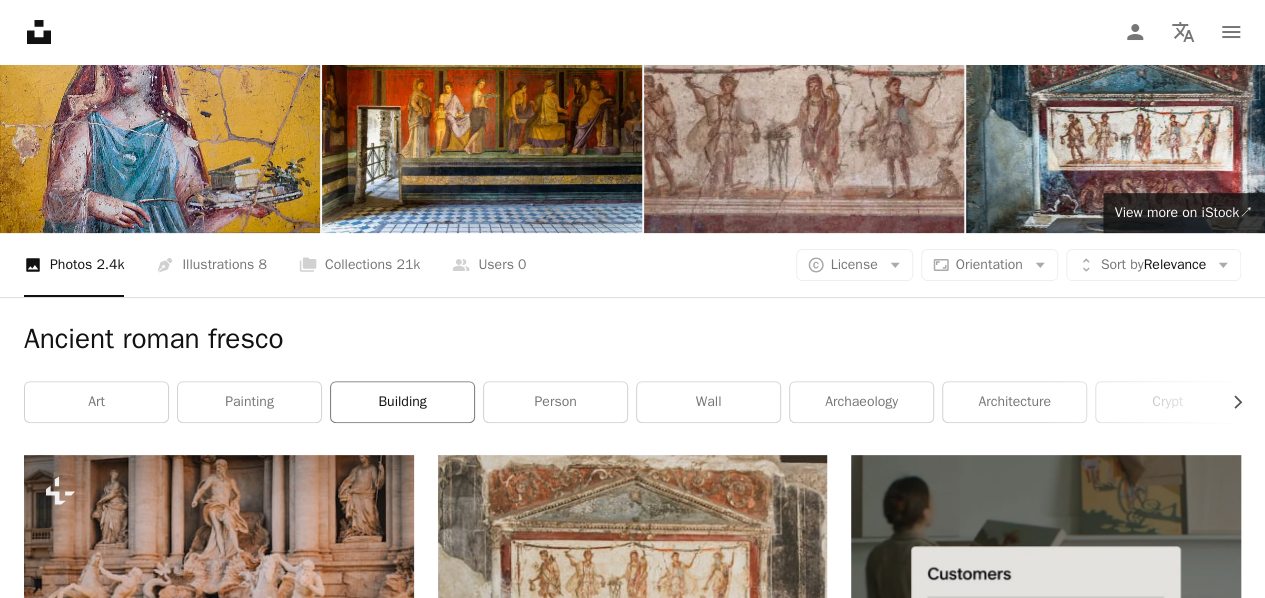 scroll, scrollTop: 0, scrollLeft: 0, axis: both 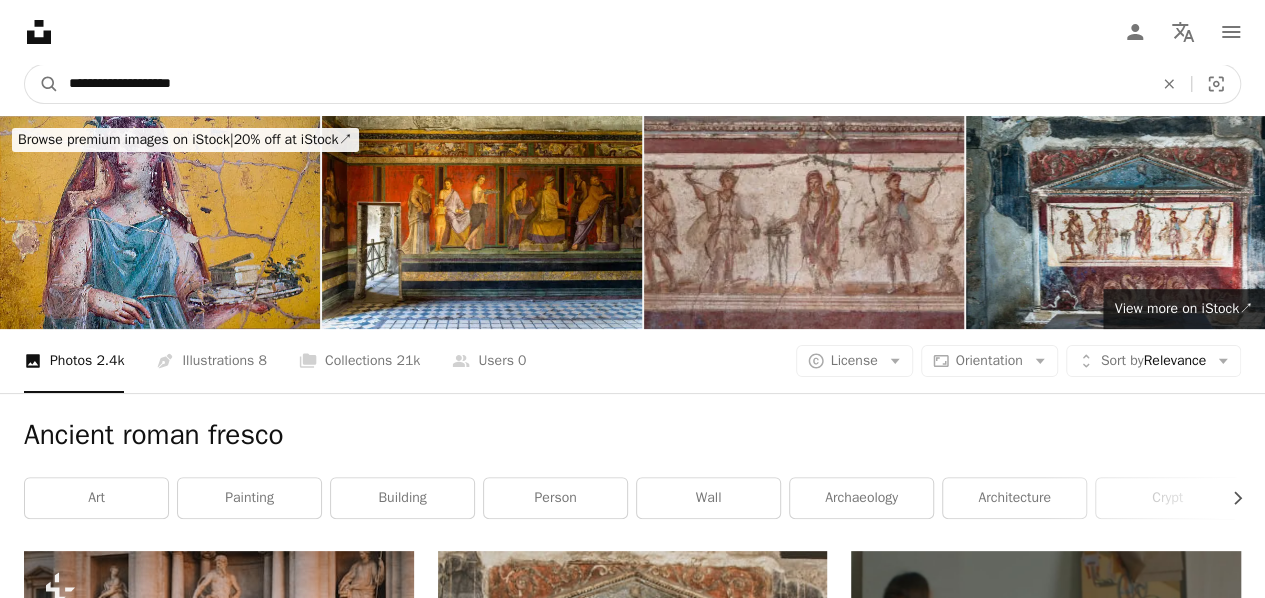 click on "**********" at bounding box center [603, 84] 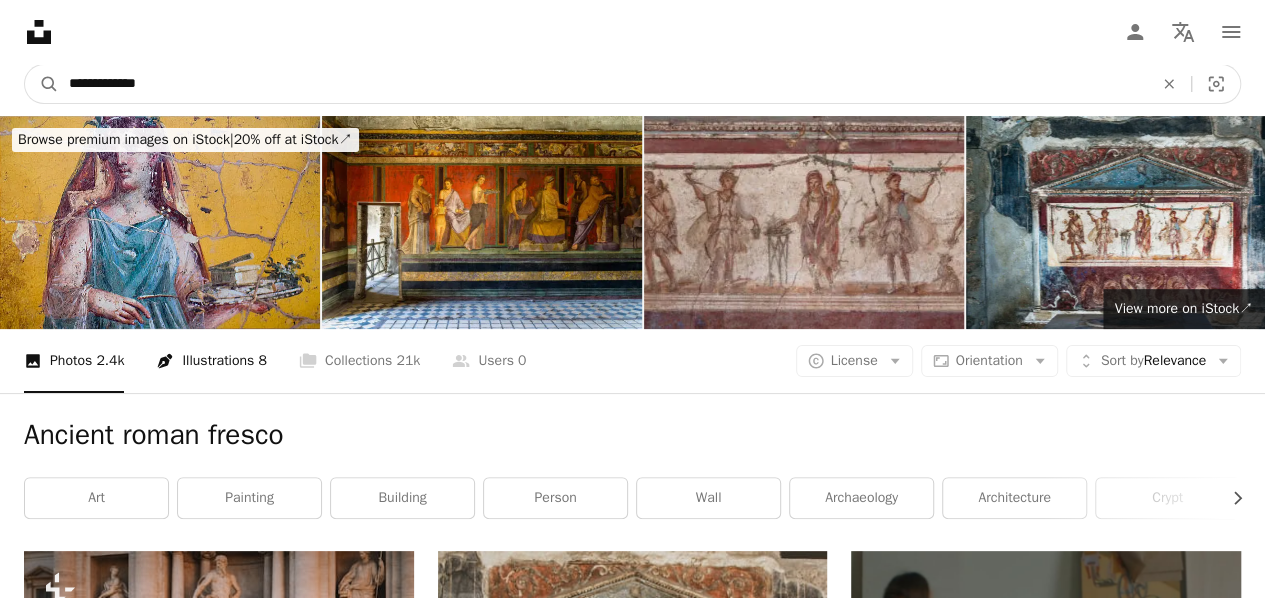 type on "**********" 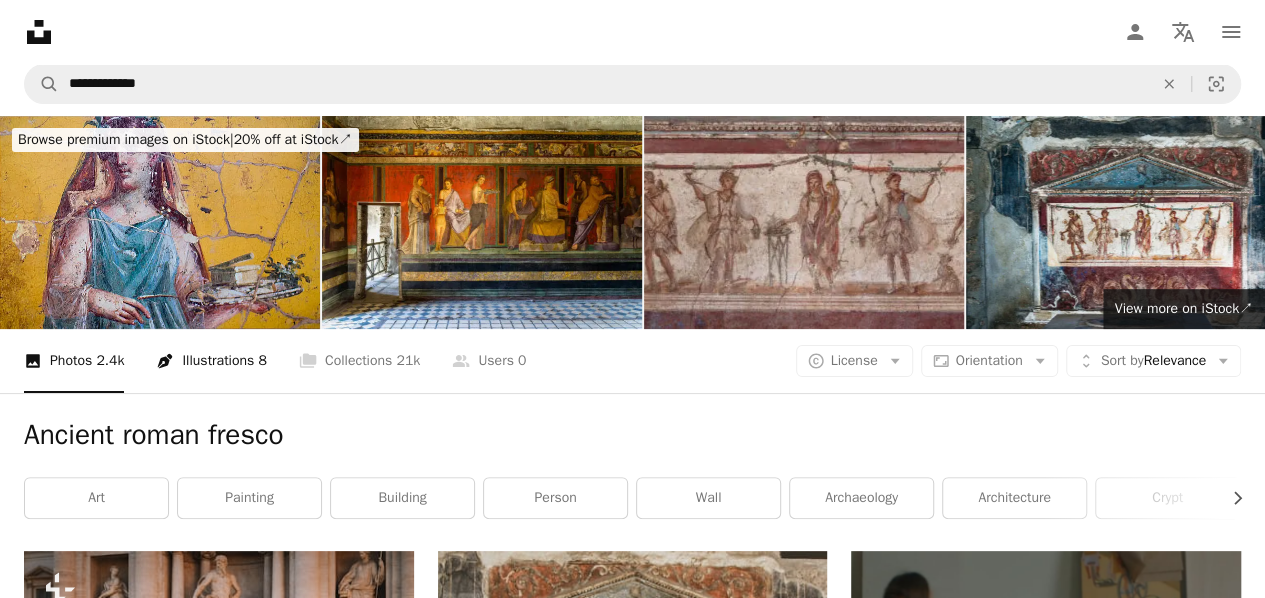 click on "Pen Tool Illustrations   8" at bounding box center [211, 361] 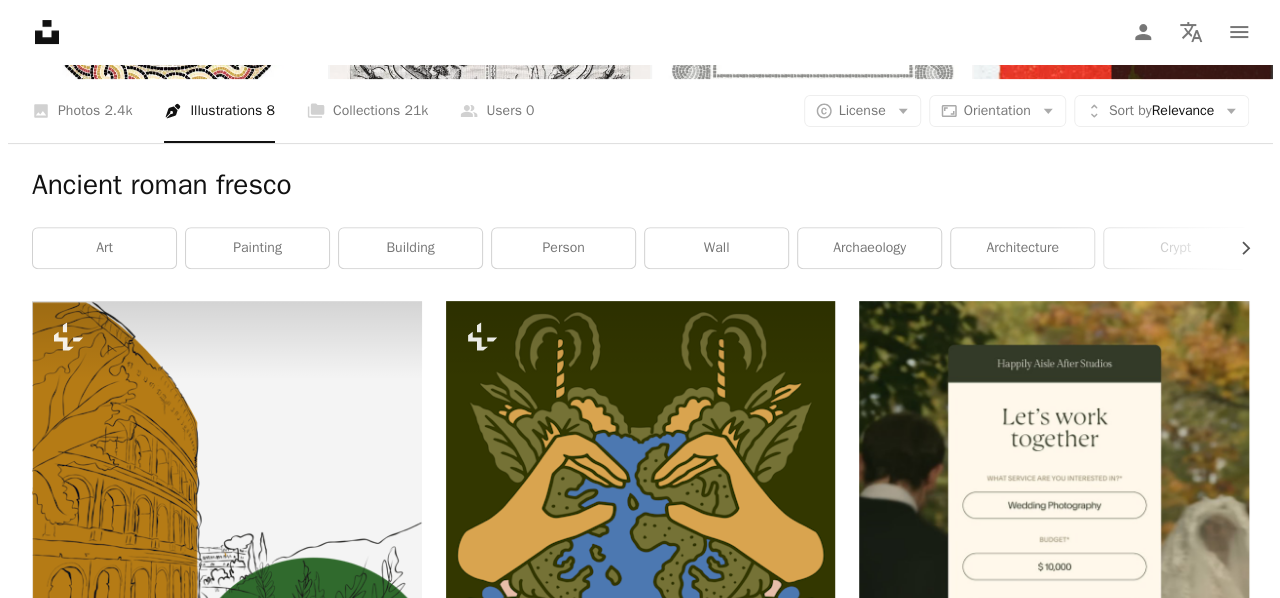 scroll, scrollTop: 249, scrollLeft: 0, axis: vertical 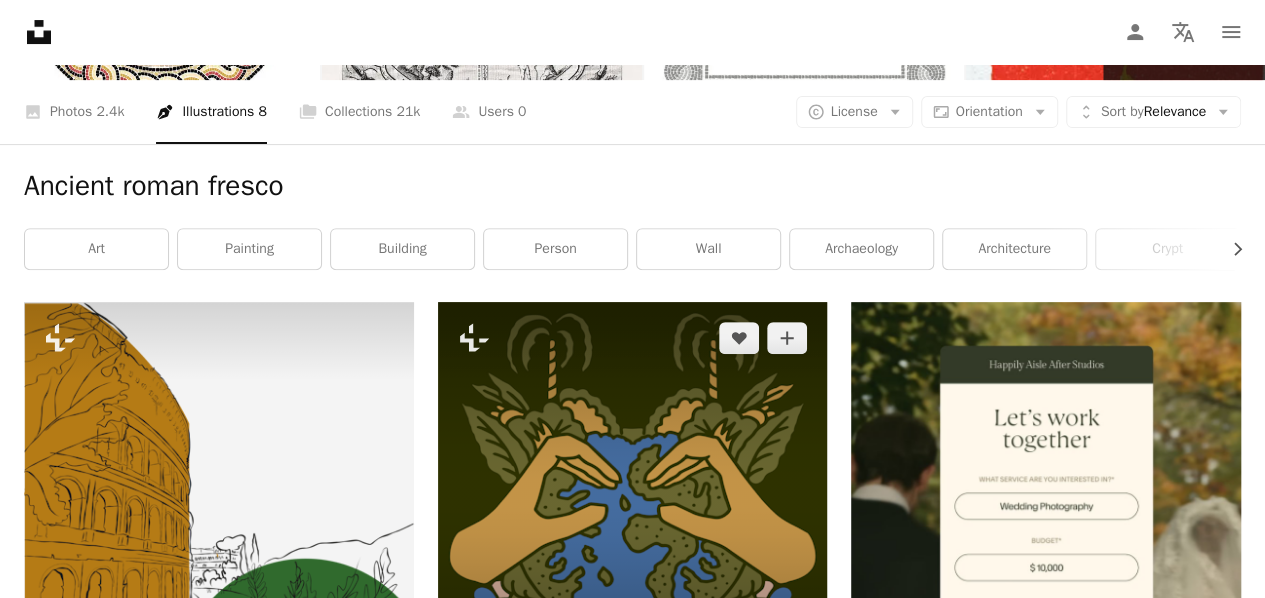 click at bounding box center (633, 497) 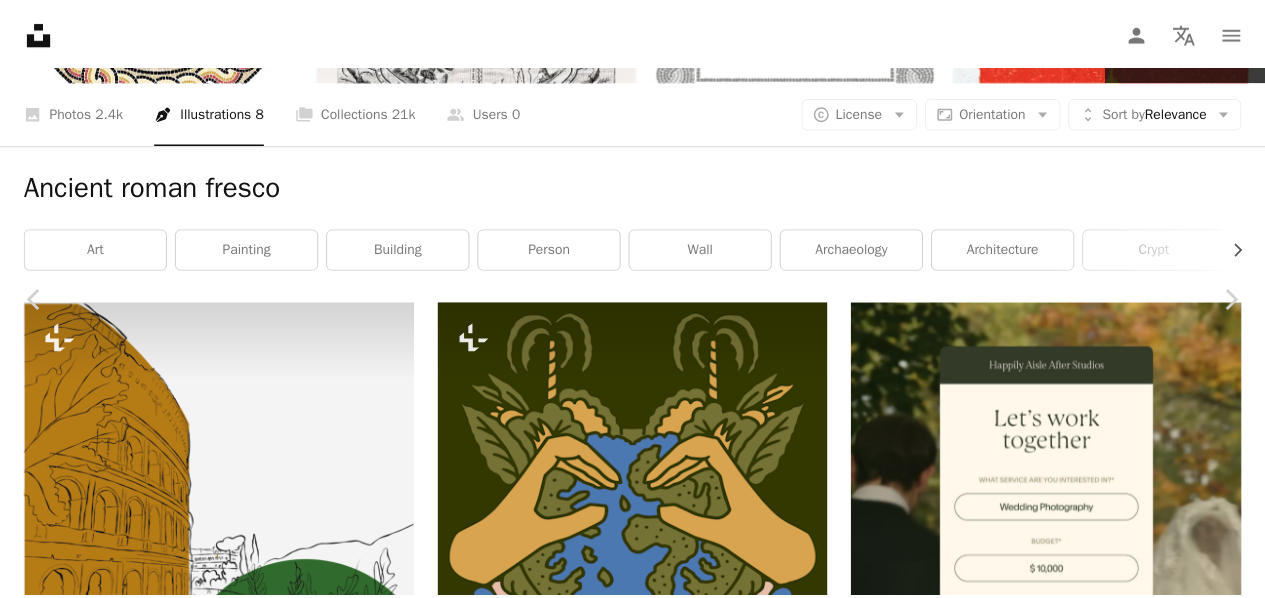 scroll, scrollTop: 21, scrollLeft: 0, axis: vertical 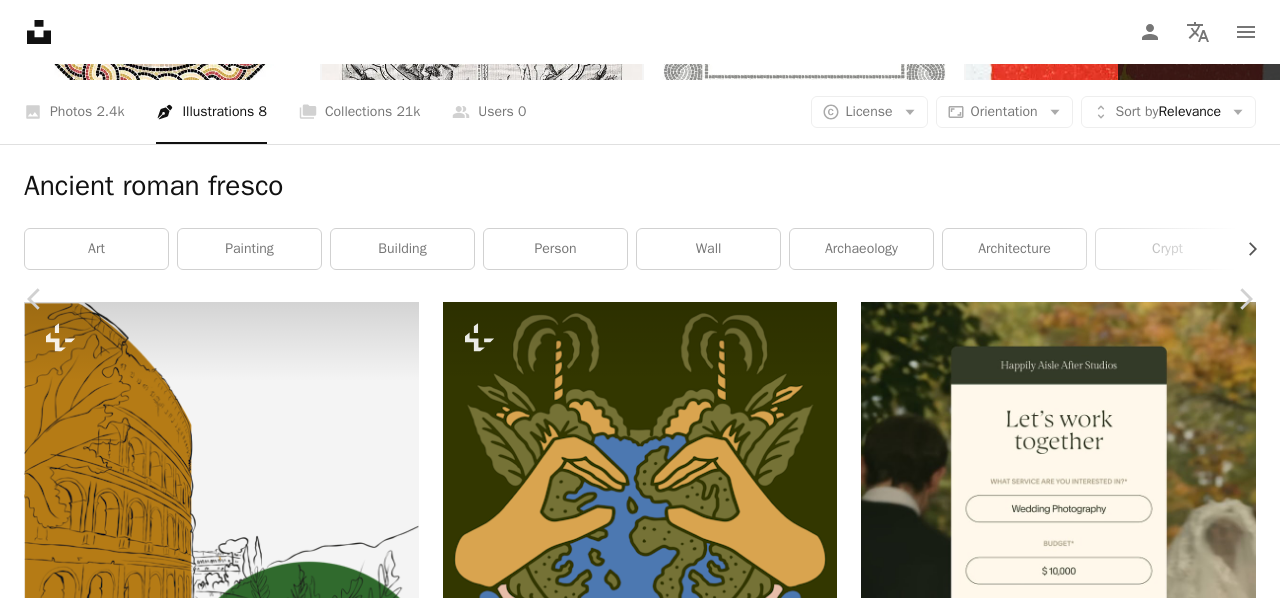click on "An X shape Chevron left Chevron right [FIRST] [LAST] For Unsplash+ A heart A plus sign Edit image Plus sign for Unsplash+ A lock Purchase Zoom in Featured in Illustrations A forward-right arrow Share More Actions Calendar outlined Published on April 10, 2024 Safety Licensed under the Unsplash+ License illustration sustainability vector renewable energy green energy planet earth flat design Free pictures From this series Chevron right Plus sign for Unsplash+ Plus sign for Unsplash+ Plus sign for Unsplash+ Plus sign for Unsplash+ Plus sign for Unsplash+ Plus sign for Unsplash+ Plus sign for Unsplash+ Plus sign for Unsplash+ Plus sign for Unsplash+ Plus sign for Unsplash+ Plus sign for Unsplash+ Related images Plus sign for Unsplash+ A heart A plus sign [FIRST] [LAST] For Unsplash+ A lock Purchase Plus sign for Unsplash+ A heart A plus sign [FIRST] [LAST] For Unsplash+ A lock Purchase Plus sign for Unsplash+ A heart A plus sign [FIRST] [LAST] For Unsplash+ A lock Purchase" at bounding box center (640, 4622) 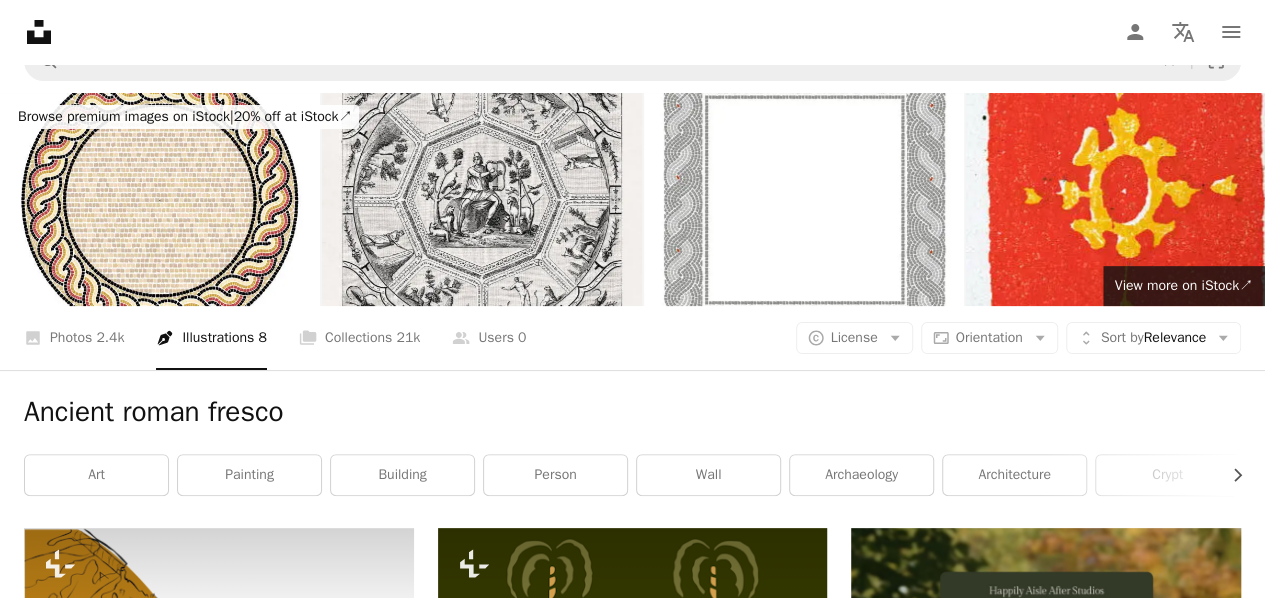 scroll, scrollTop: 0, scrollLeft: 0, axis: both 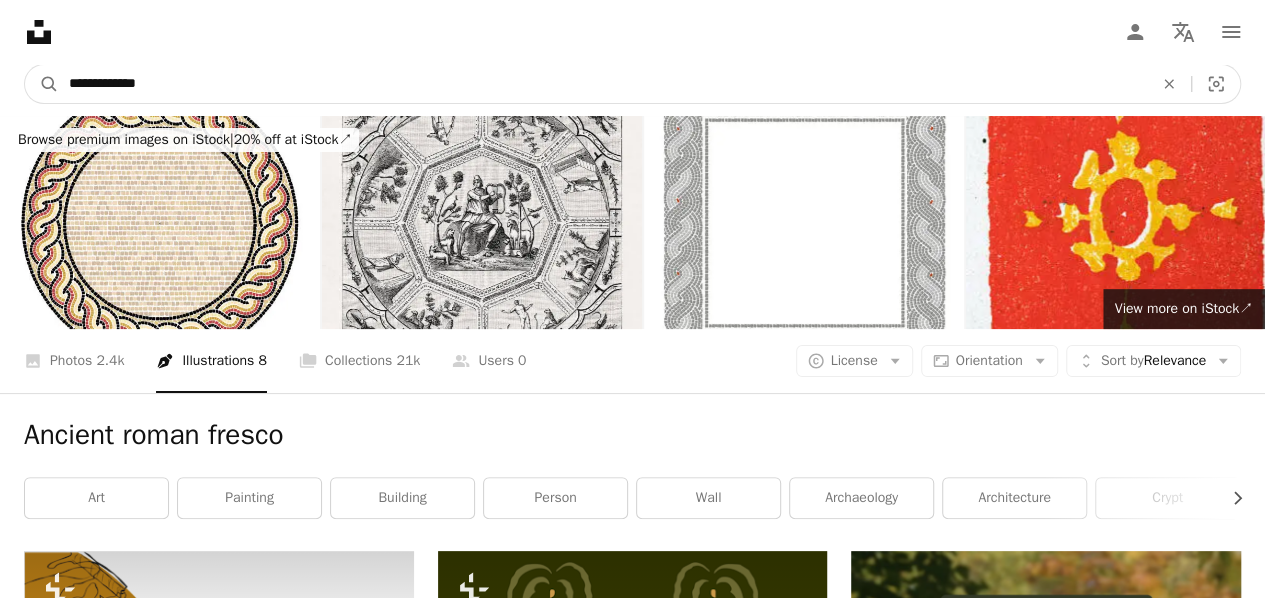 click on "**********" at bounding box center (603, 84) 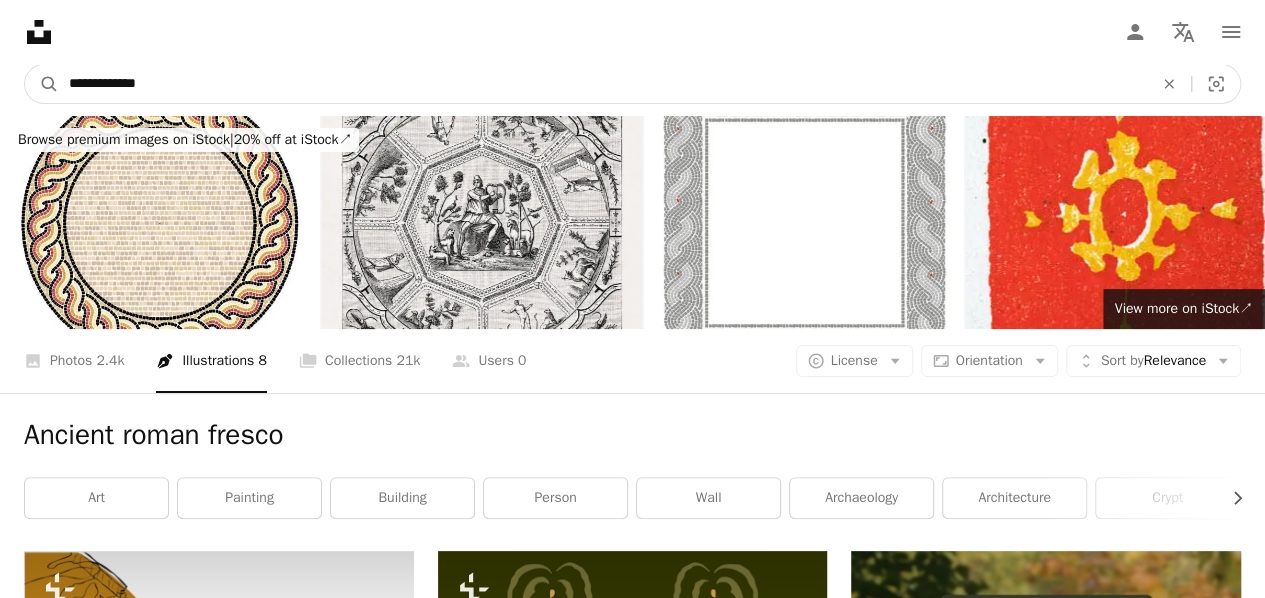 click on "A magnifying glass" at bounding box center [42, 84] 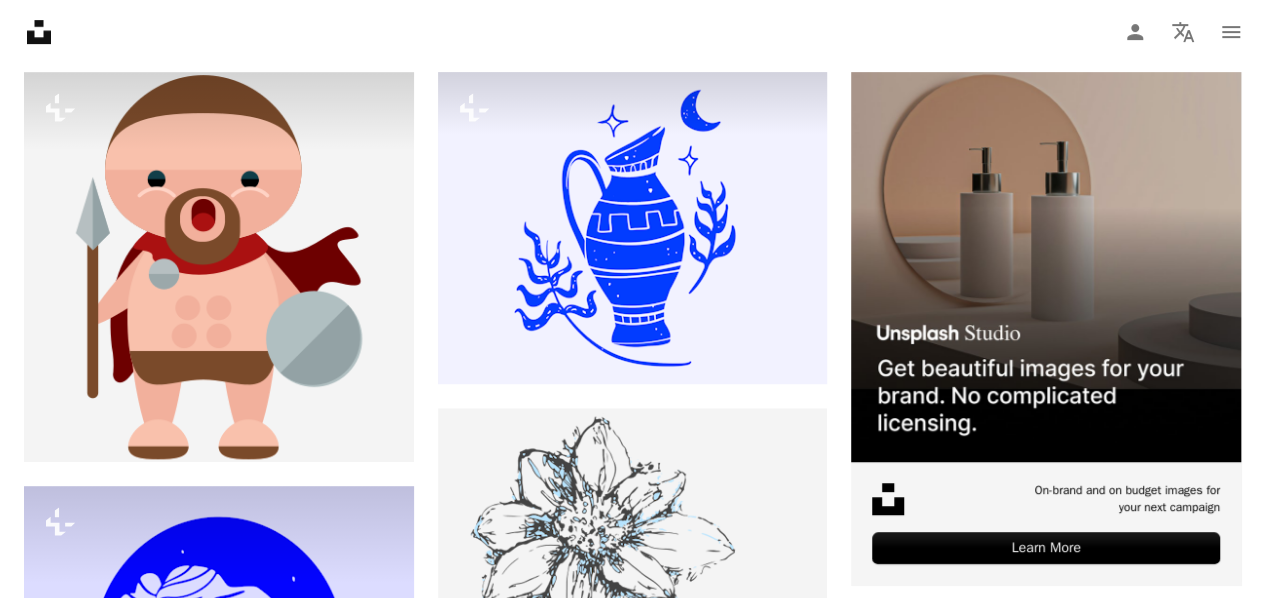 scroll, scrollTop: 0, scrollLeft: 0, axis: both 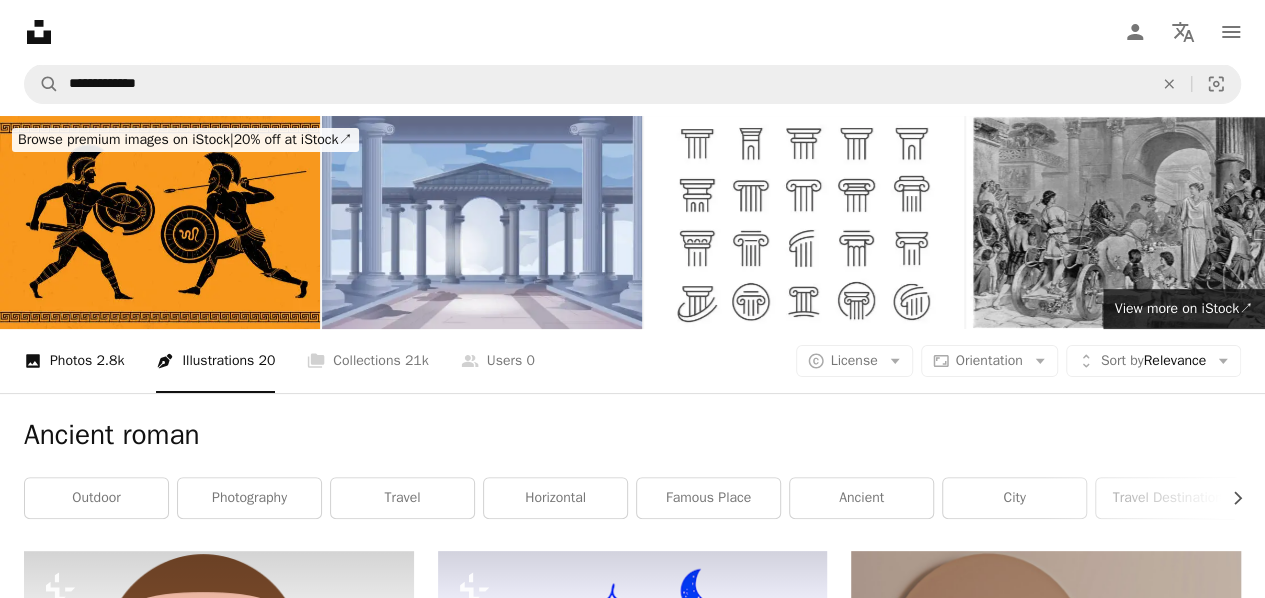 click on "A photo Photos   2.8k" at bounding box center [74, 361] 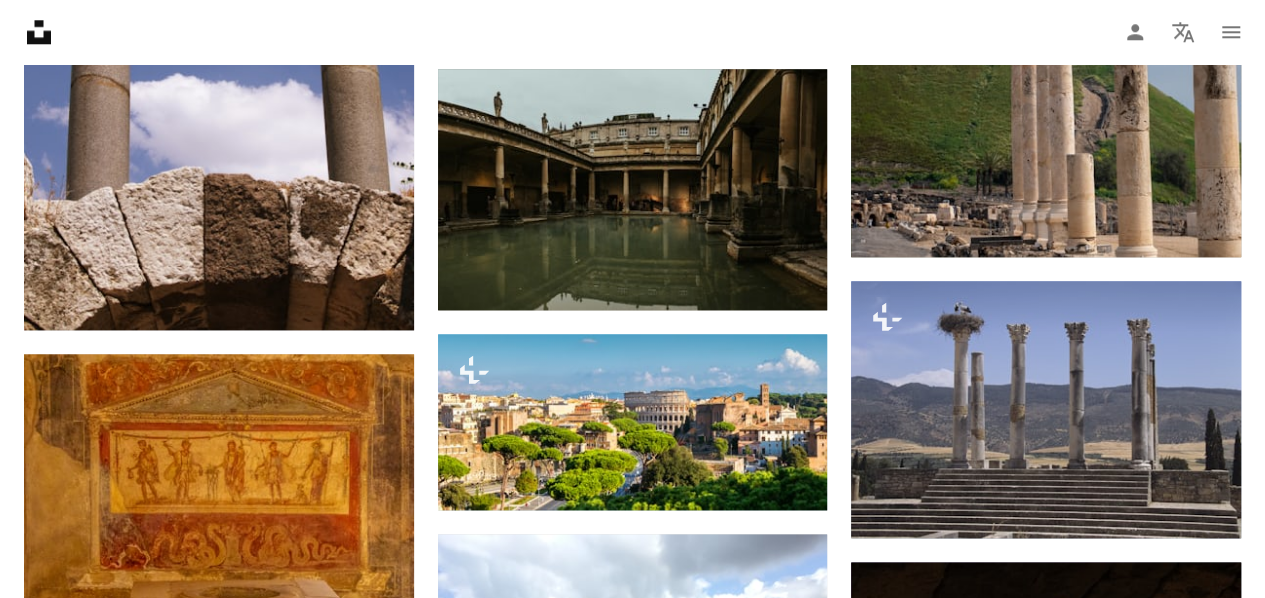 scroll, scrollTop: 1089, scrollLeft: 0, axis: vertical 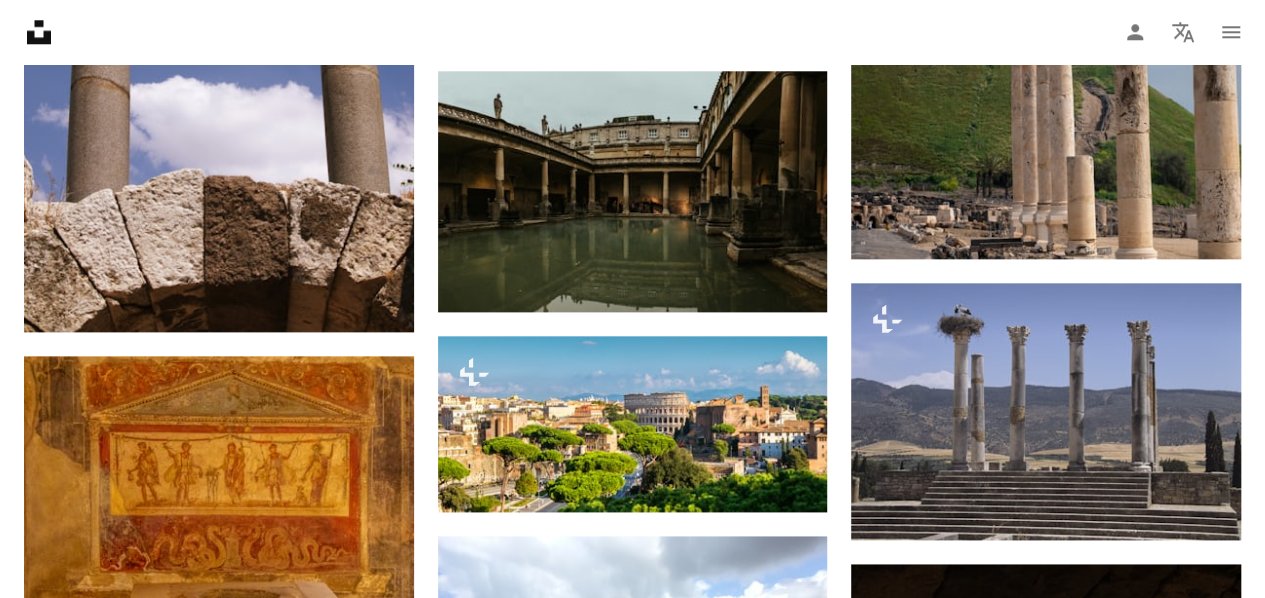 click on "Arrow pointing down" 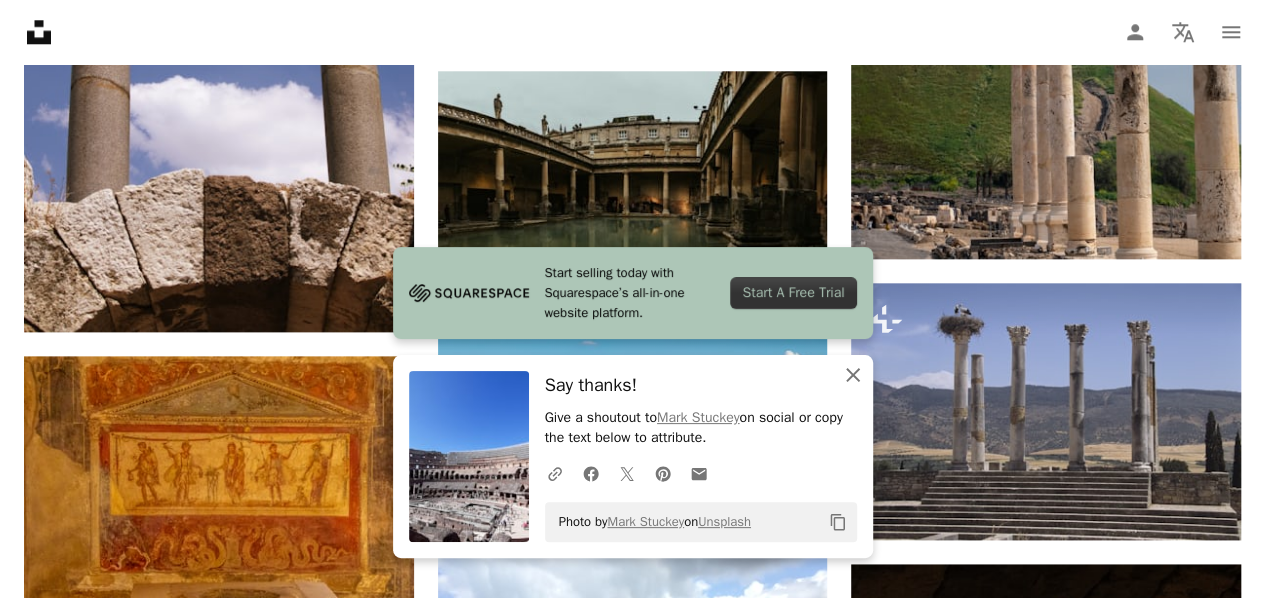 click on "An X shape" 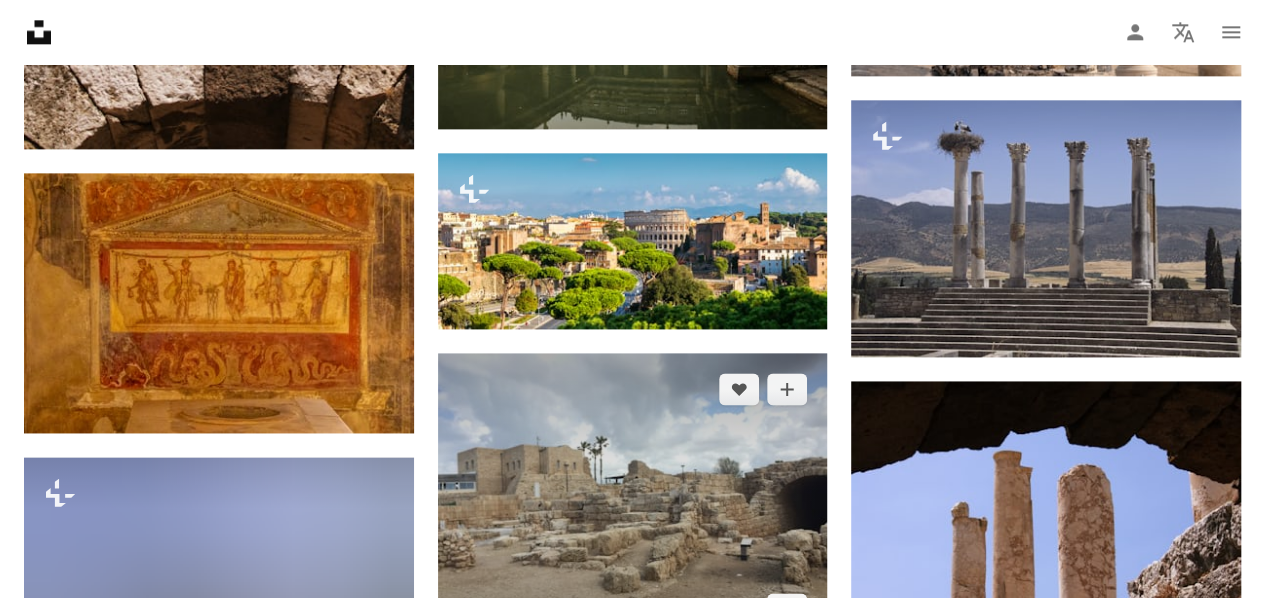 scroll, scrollTop: 1273, scrollLeft: 0, axis: vertical 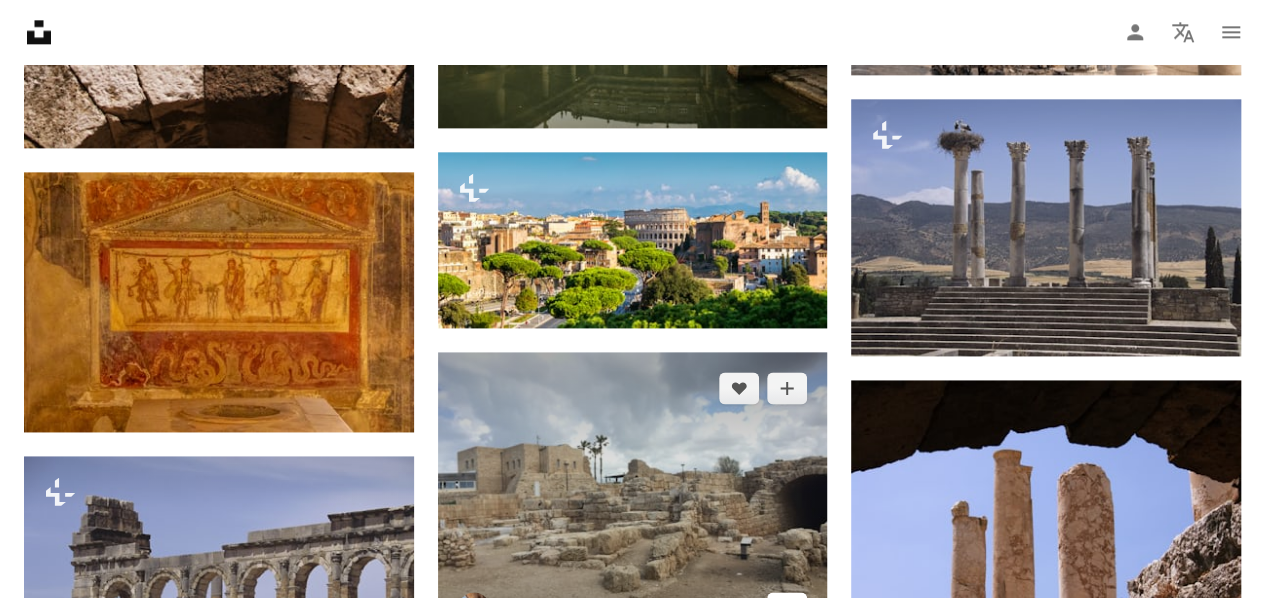 click on "Arrow pointing down" at bounding box center [787, 608] 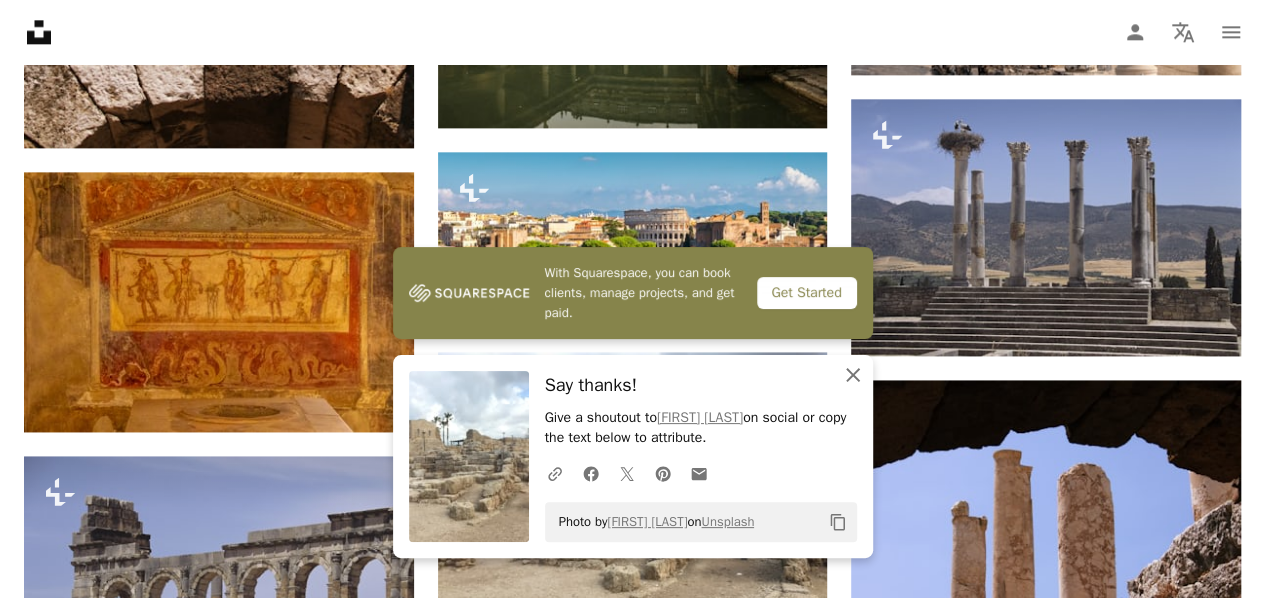 click on "An X shape" 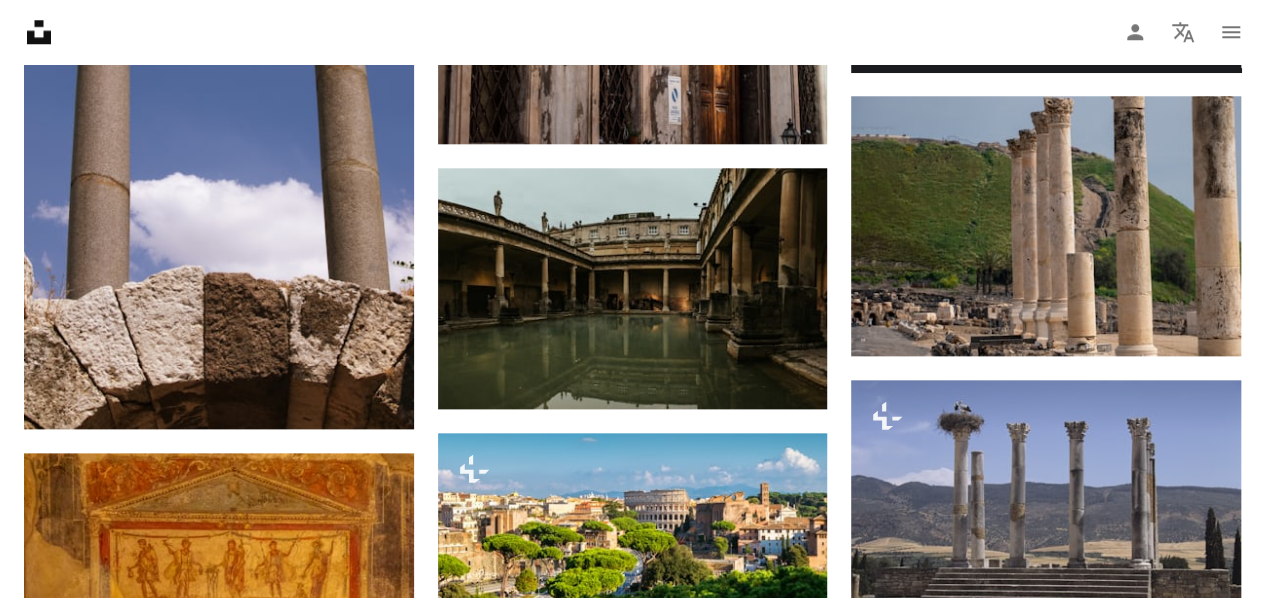 scroll, scrollTop: 960, scrollLeft: 0, axis: vertical 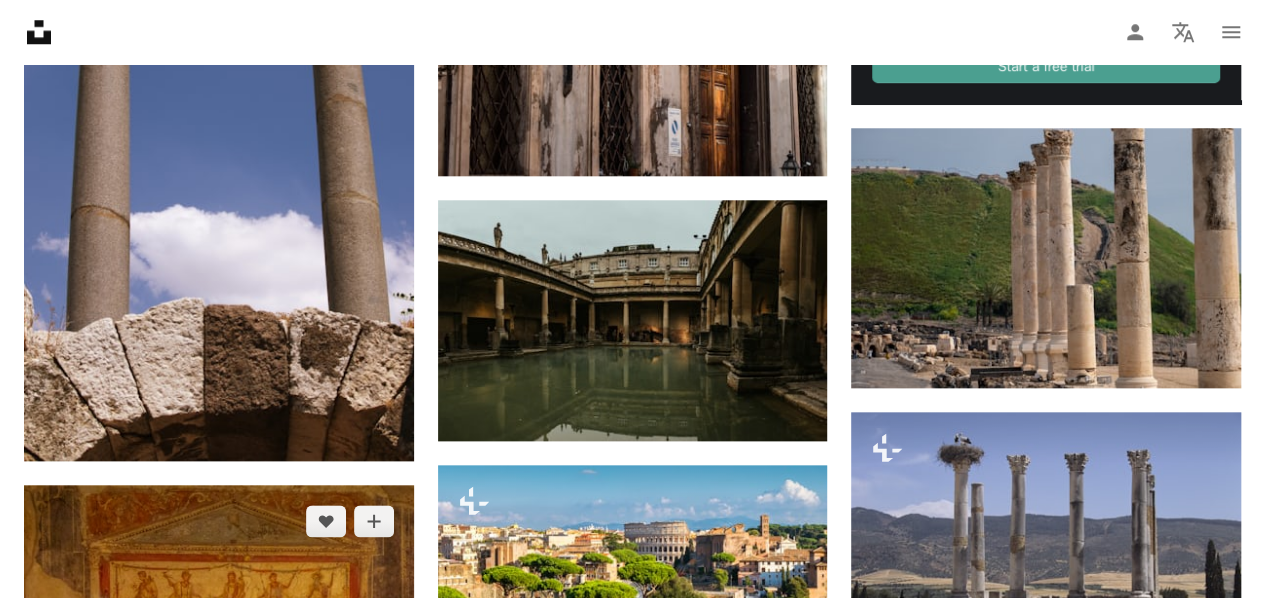 click on "Arrow pointing down" 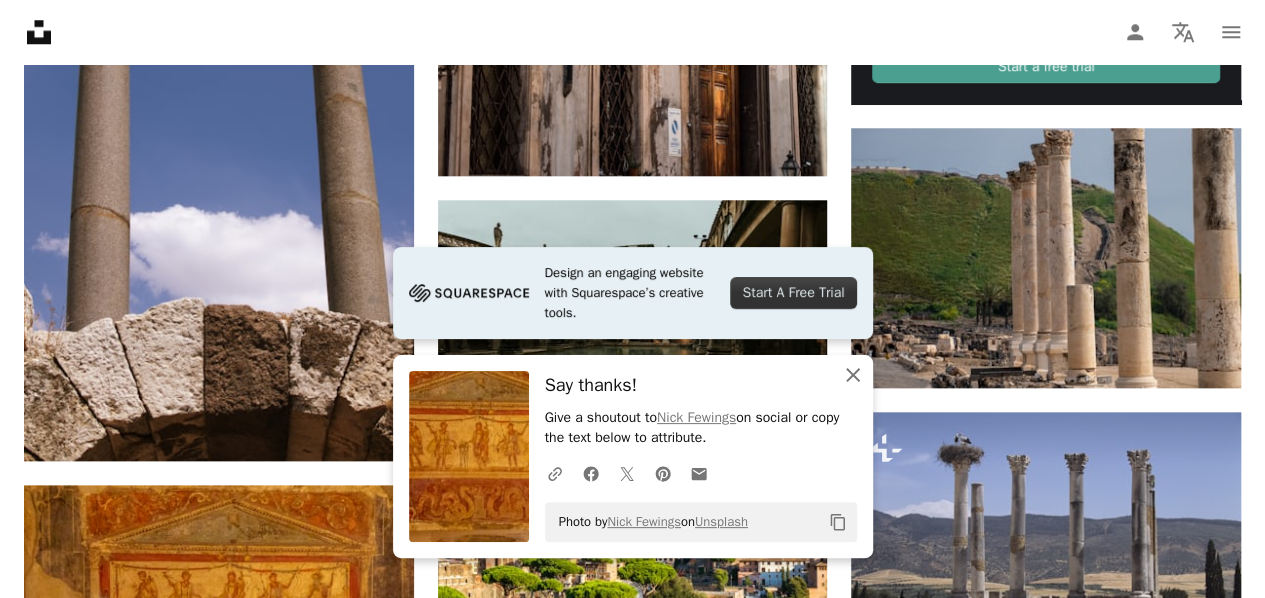 click on "An X shape" 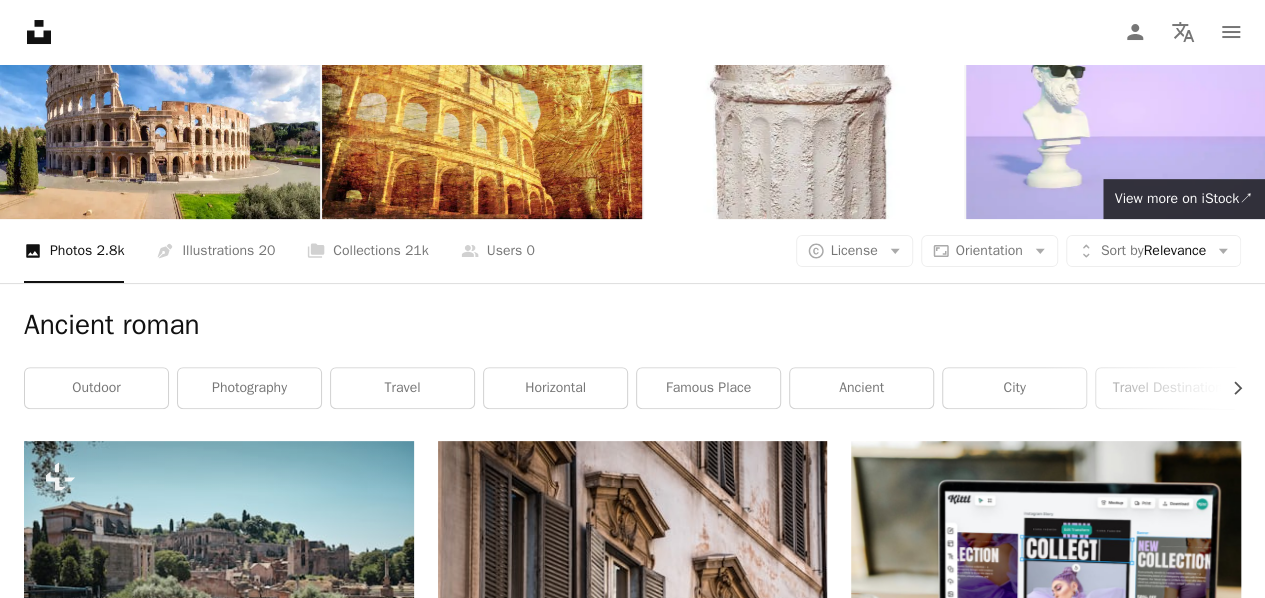 scroll, scrollTop: 108, scrollLeft: 0, axis: vertical 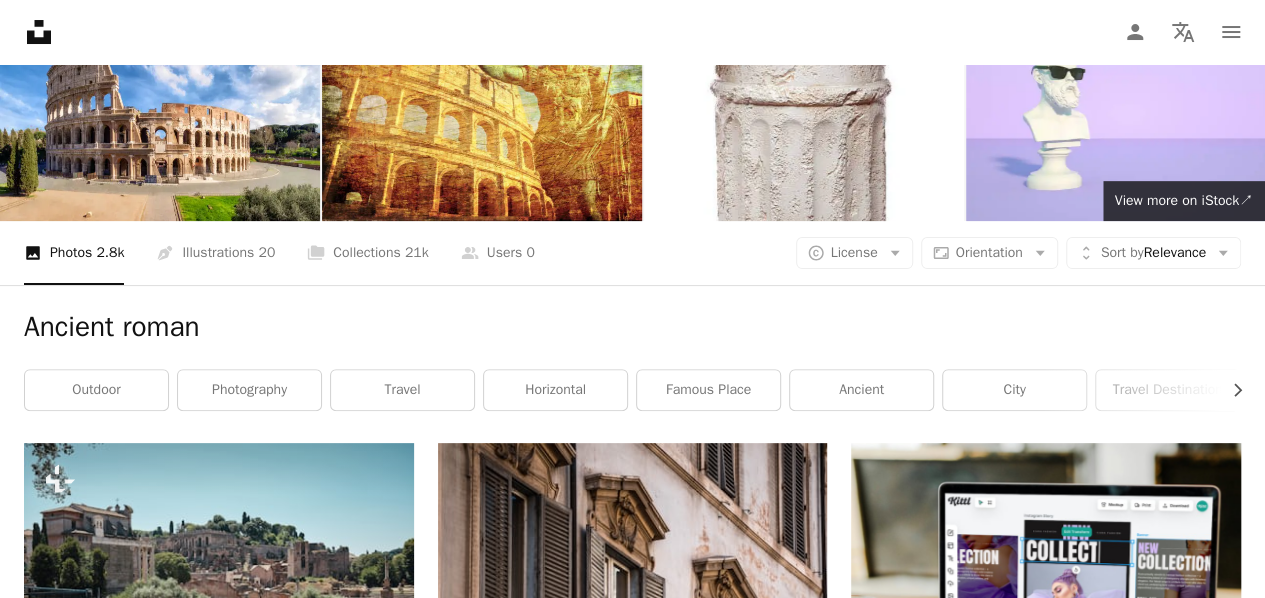 click on "Arrow pointing down" 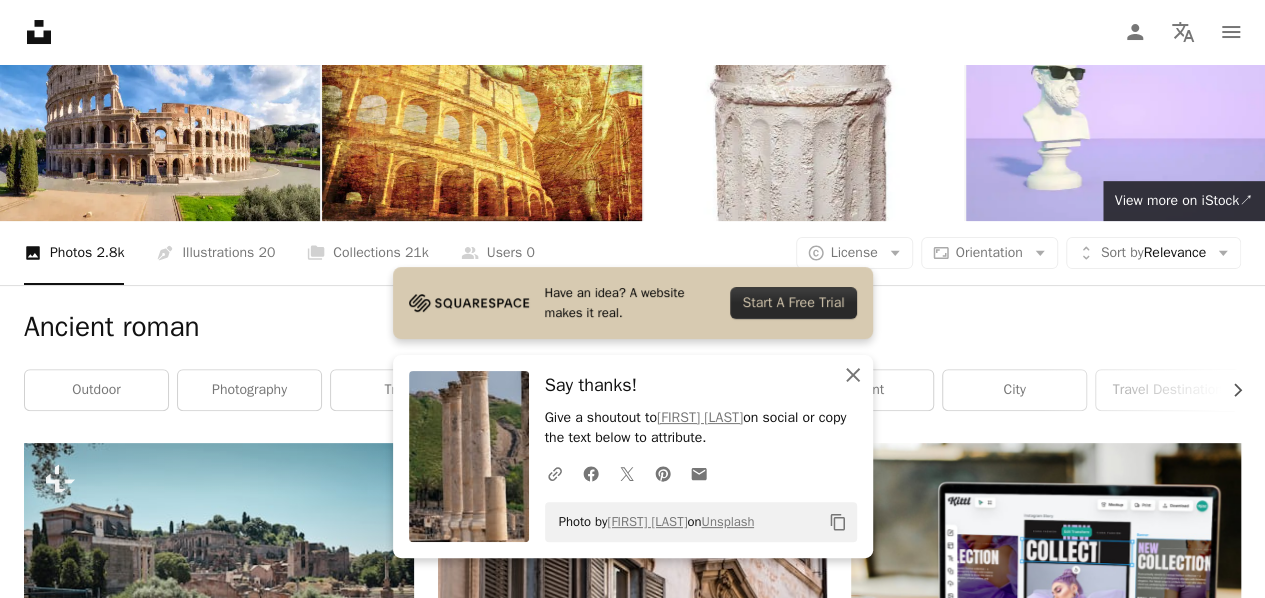 click 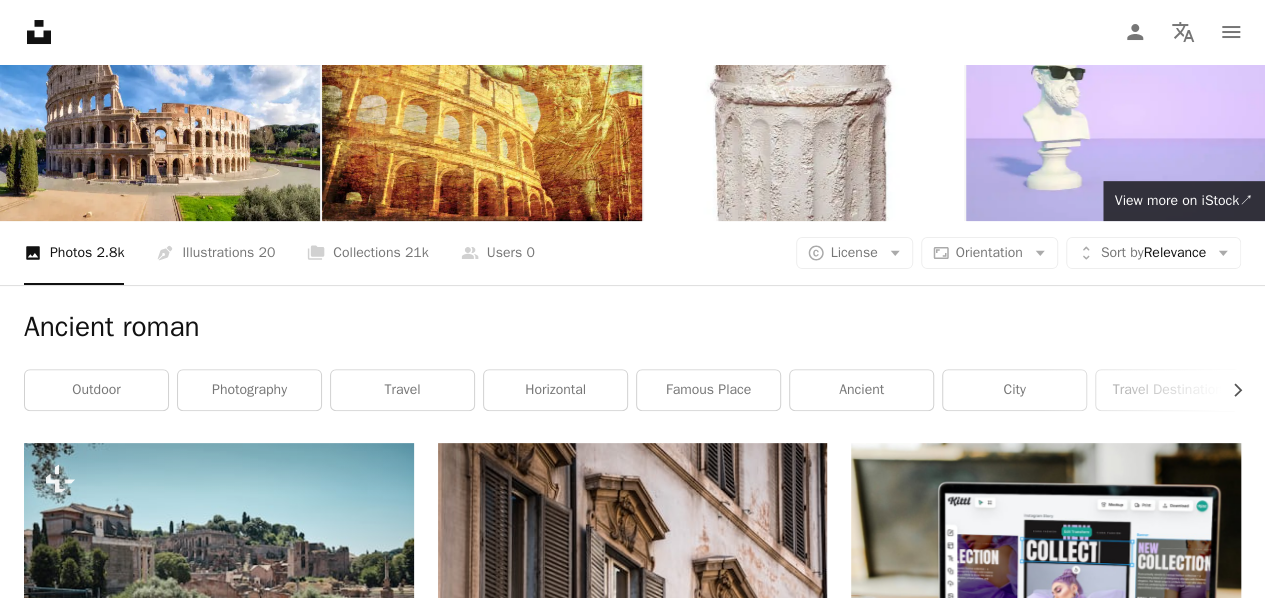 scroll, scrollTop: 0, scrollLeft: 0, axis: both 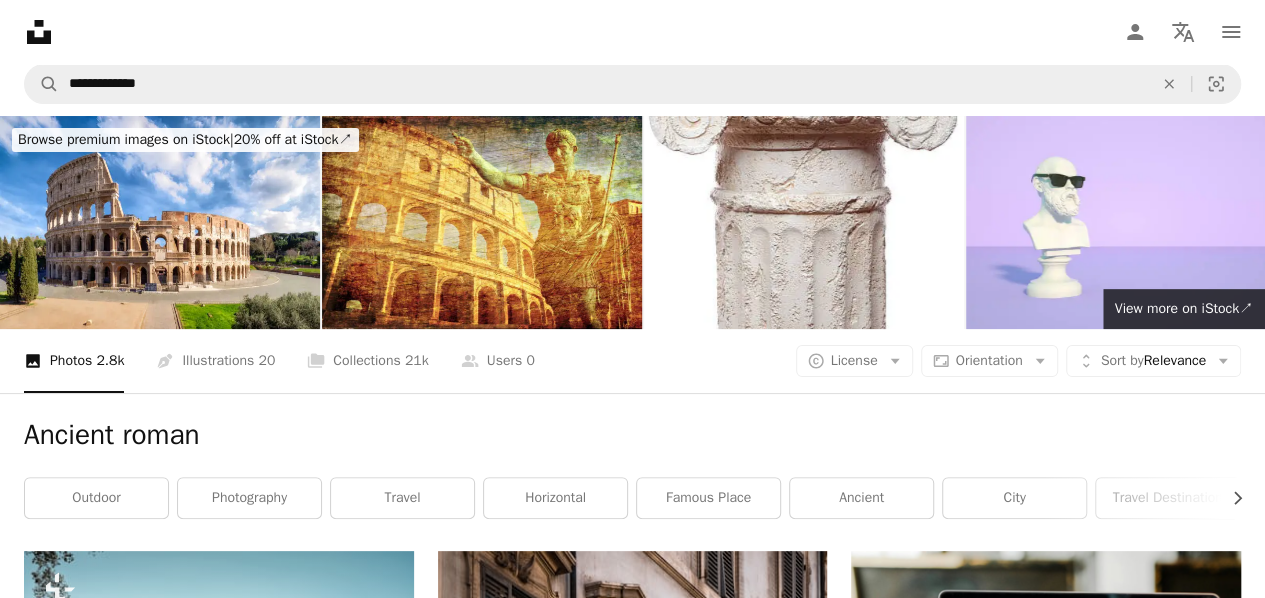 click on "A photo Photos   2.8k Pen Tool Illustrations   20 A stack of folders Collections   21k A group of people Users   0 A copyright icon © License Arrow down Aspect ratio Orientation Arrow down Unfold Sort by  Relevance Arrow down Filters Filters" at bounding box center [632, 361] 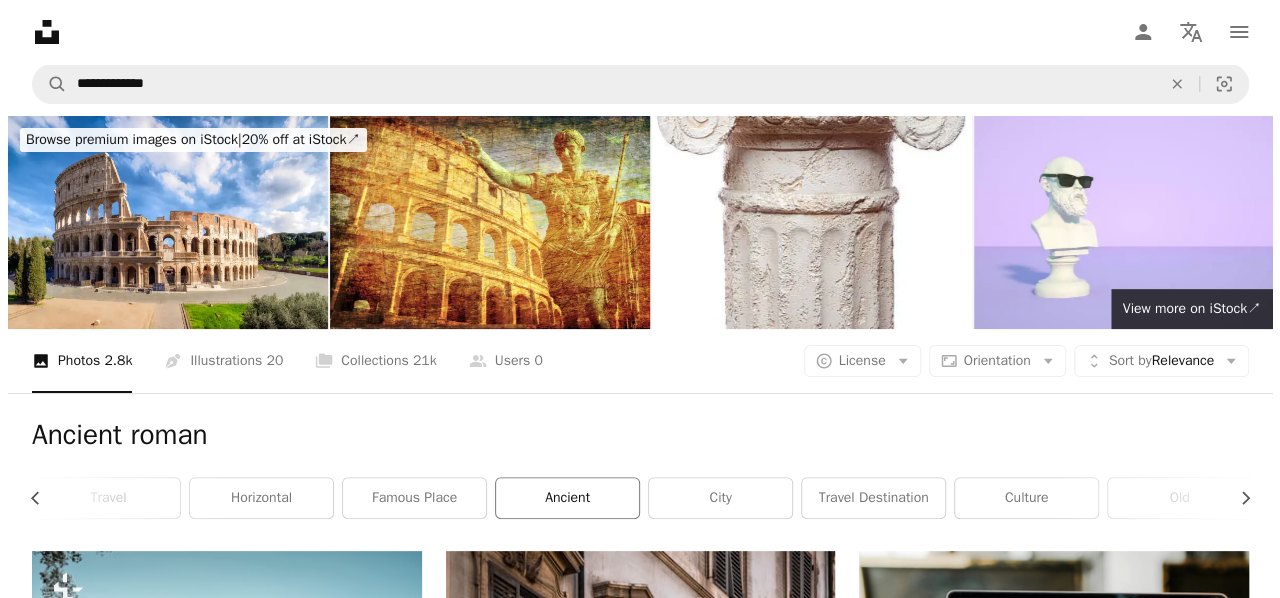 scroll, scrollTop: 0, scrollLeft: 611, axis: horizontal 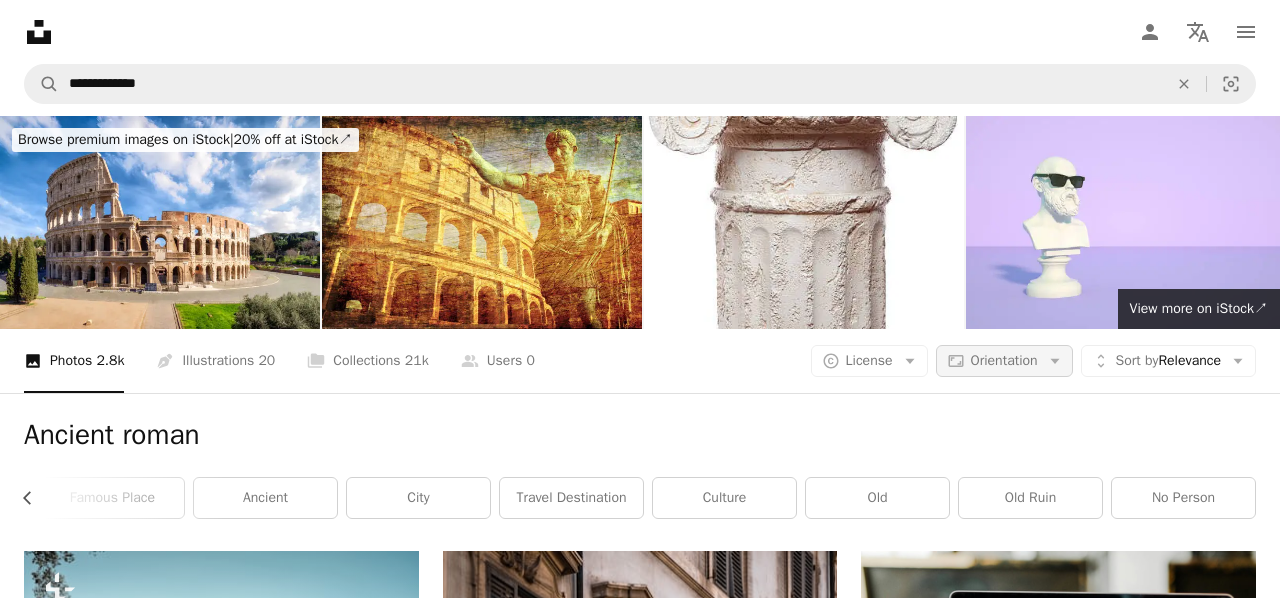click on "Aspect ratio Orientation Arrow down" at bounding box center (1004, 361) 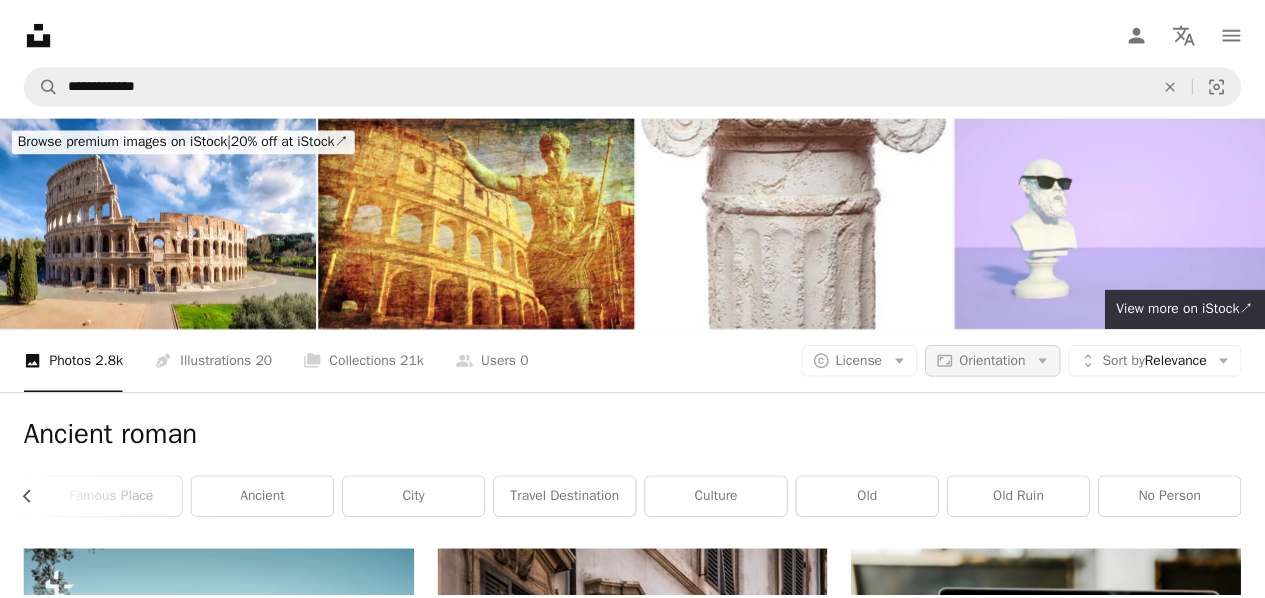 scroll, scrollTop: 0, scrollLeft: 610, axis: horizontal 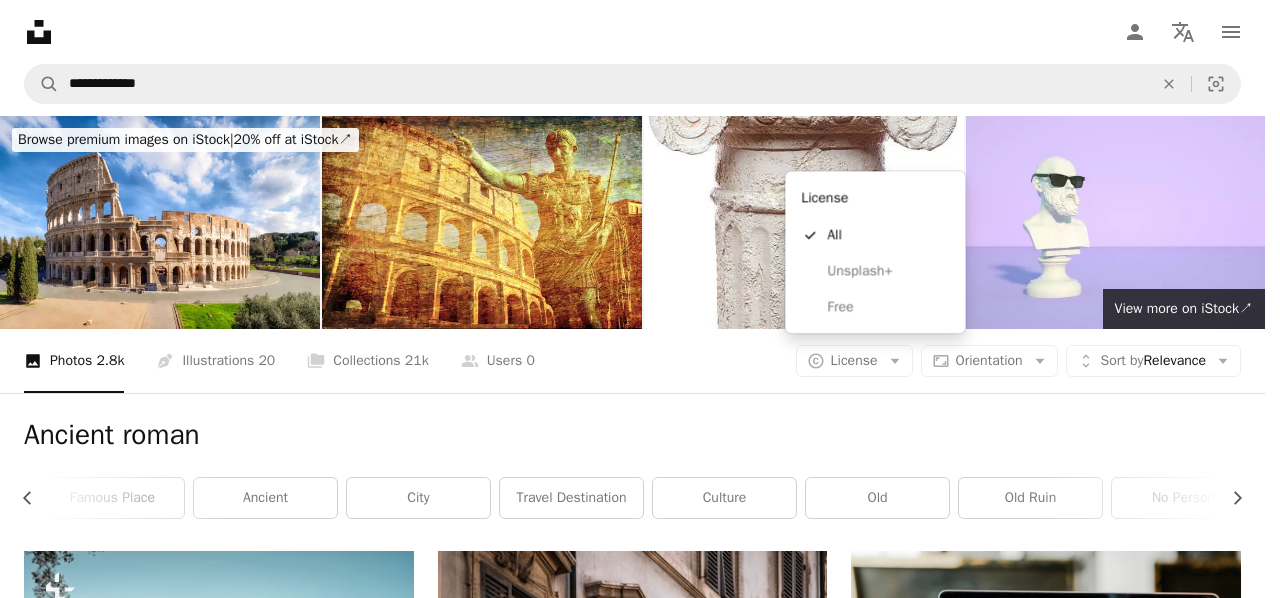 click on "Arrow down" 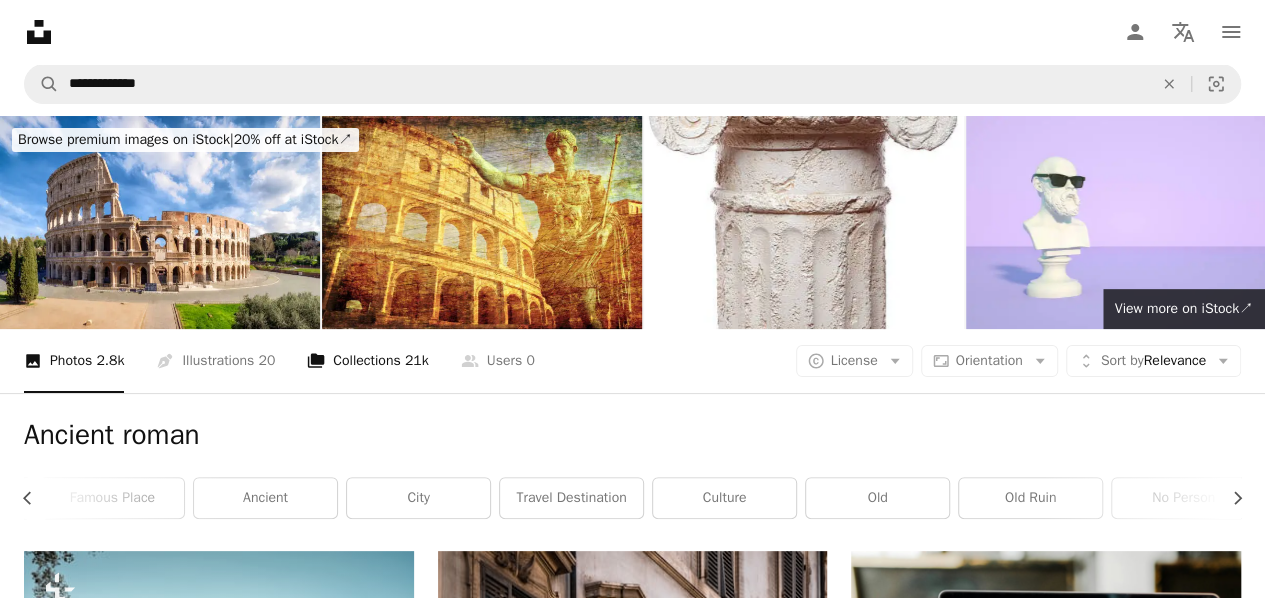 click on "21k" at bounding box center [417, 361] 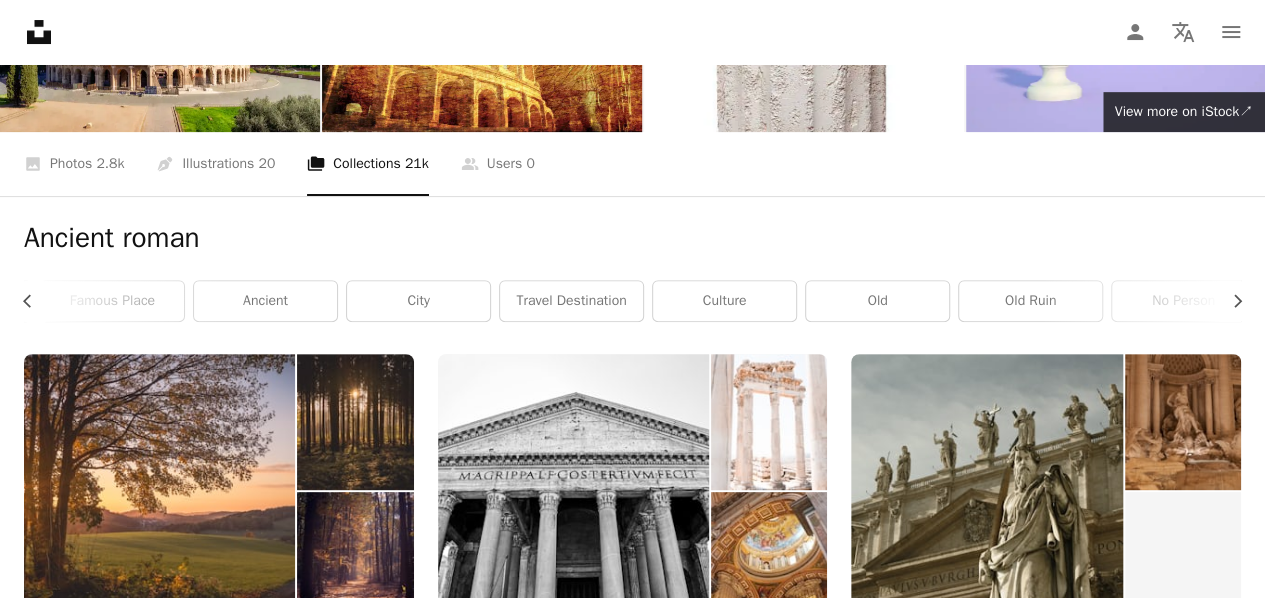 scroll, scrollTop: 198, scrollLeft: 0, axis: vertical 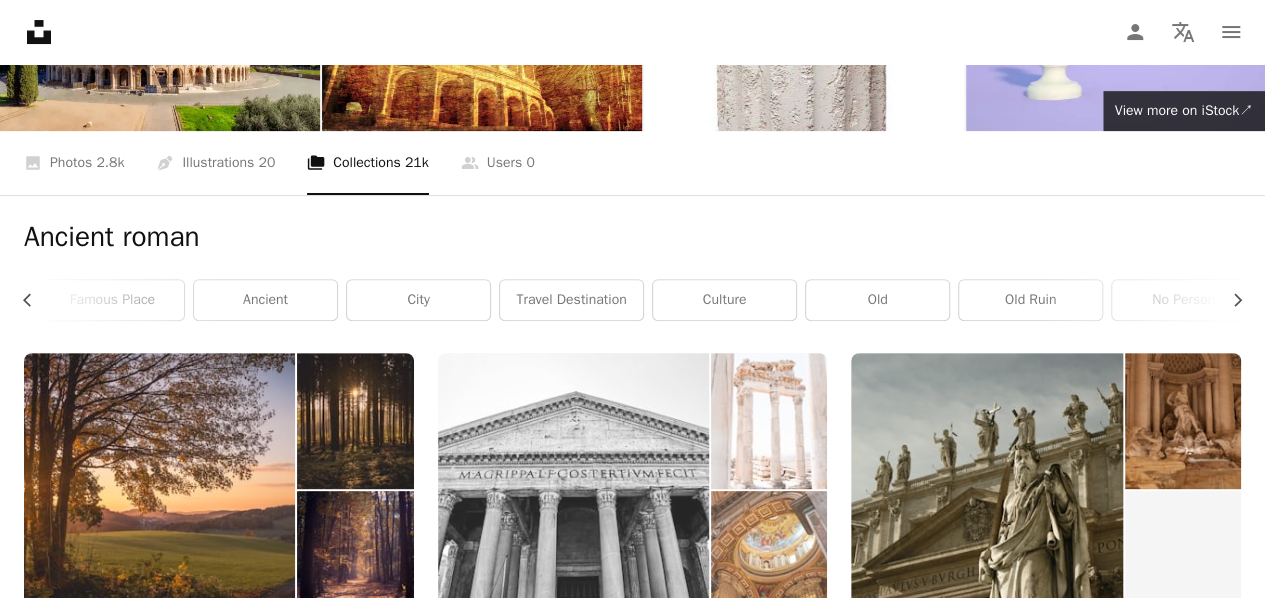 click at bounding box center [573, 489] 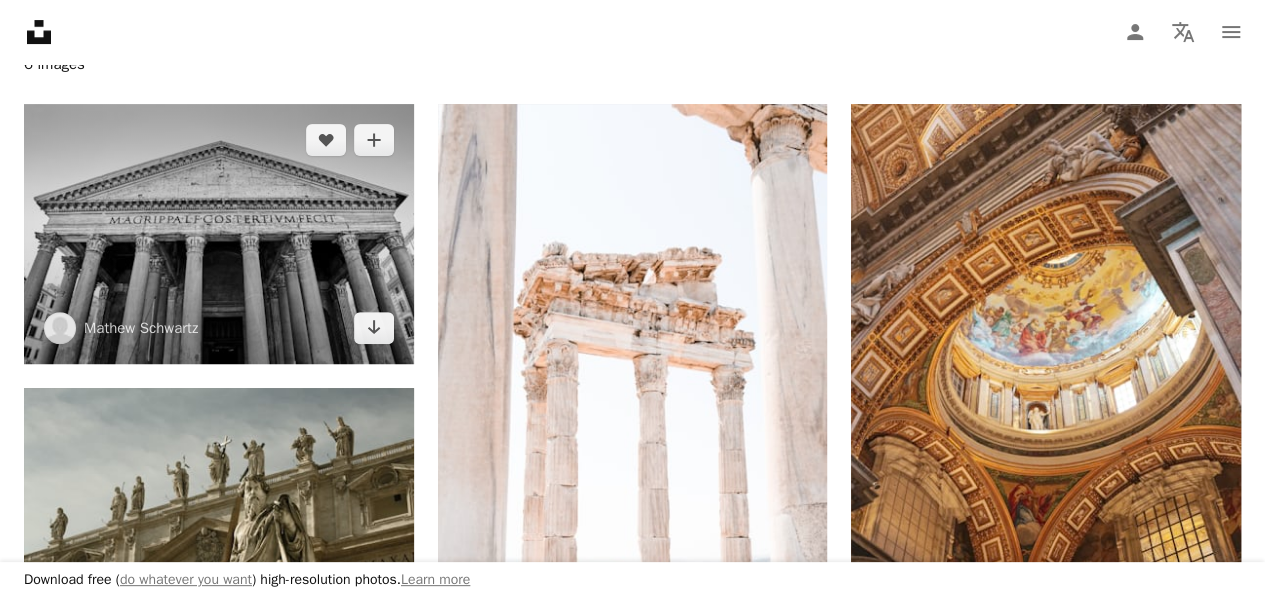 scroll, scrollTop: 299, scrollLeft: 0, axis: vertical 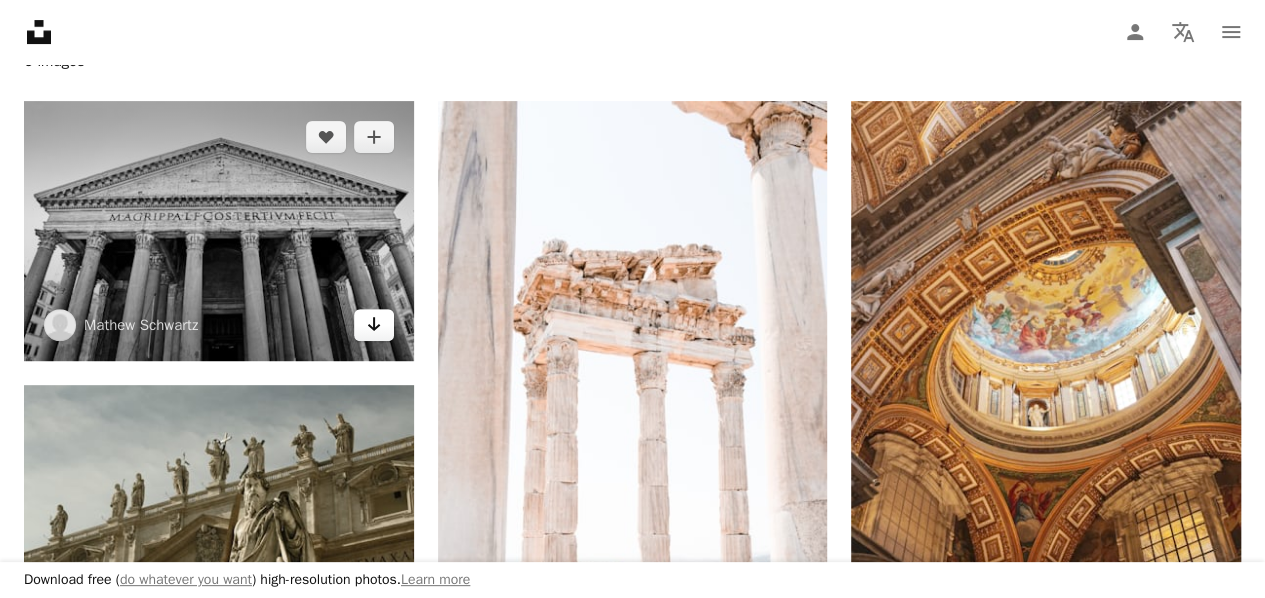 click on "Arrow pointing down" at bounding box center [374, 325] 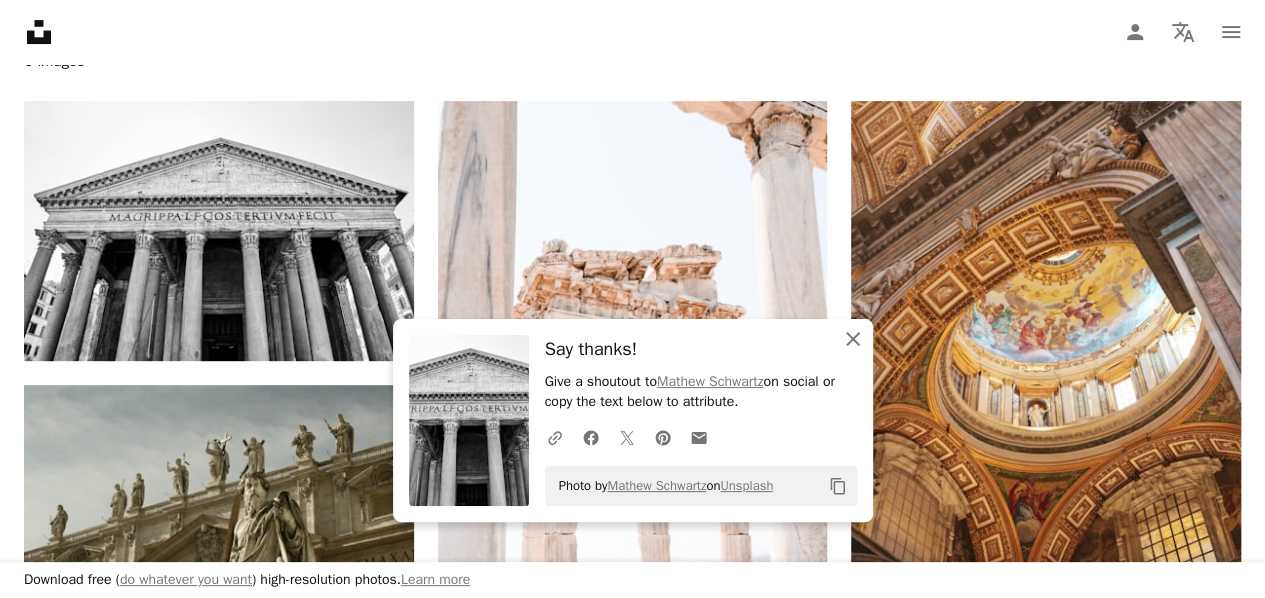 click on "An X shape" 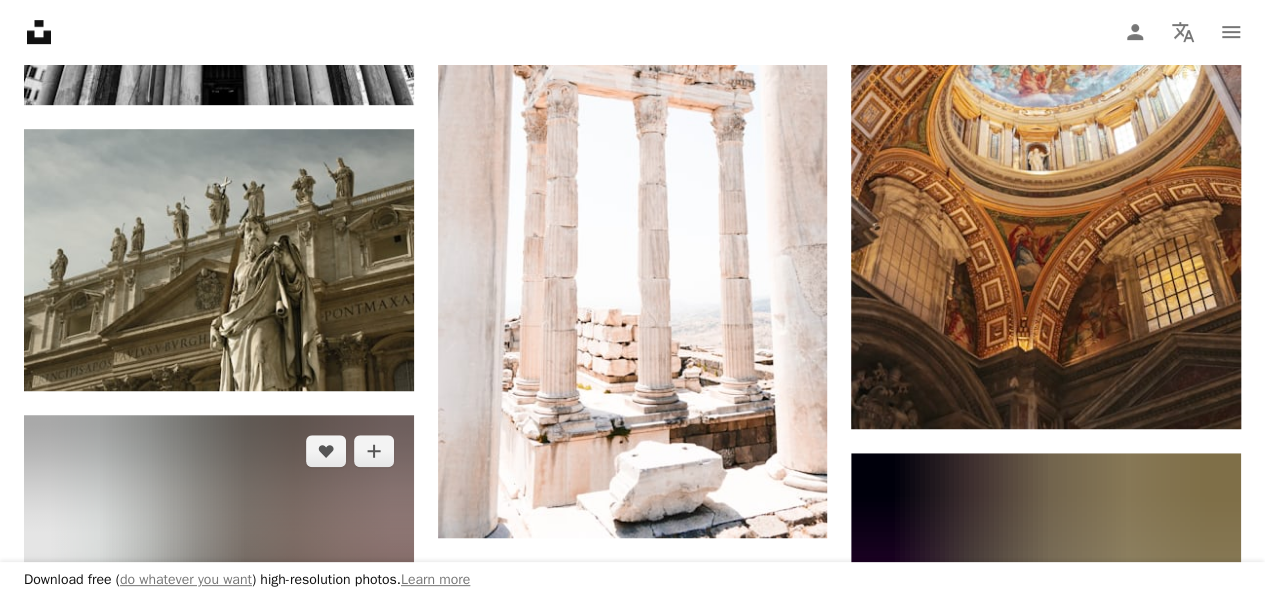 scroll, scrollTop: 541, scrollLeft: 0, axis: vertical 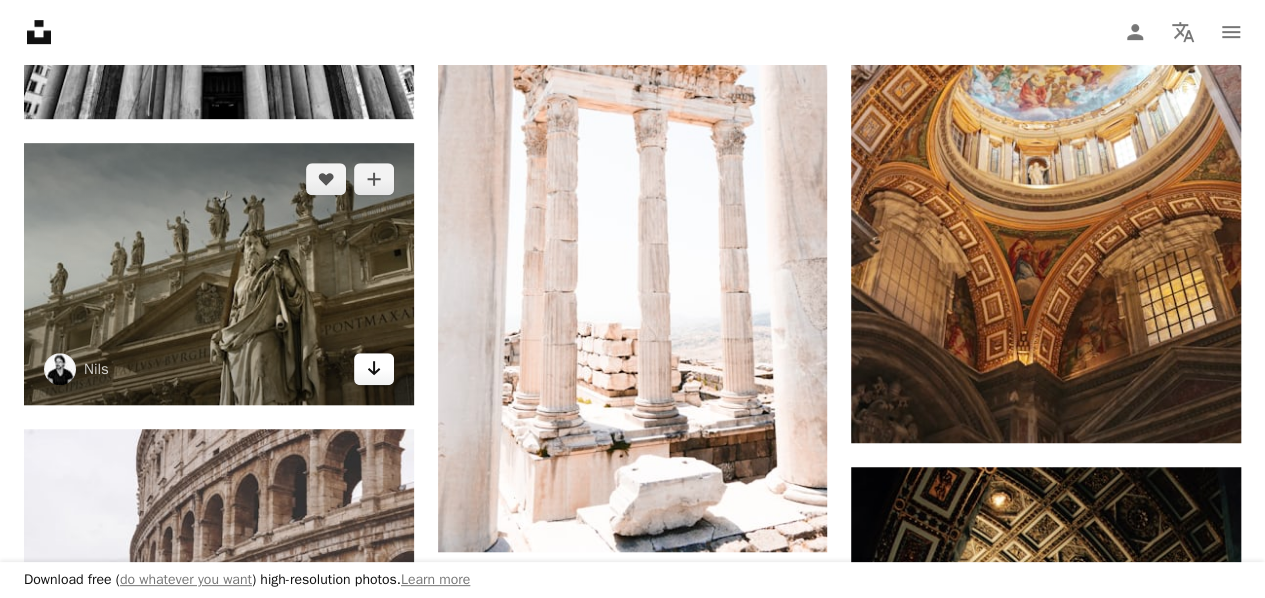 click on "Arrow pointing down" 